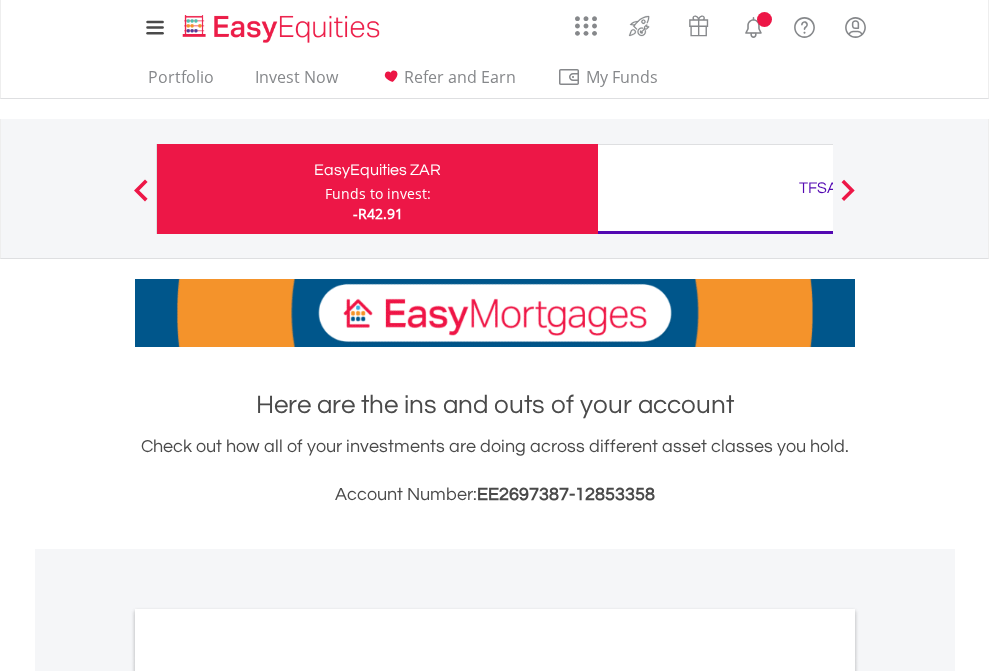 scroll, scrollTop: 0, scrollLeft: 0, axis: both 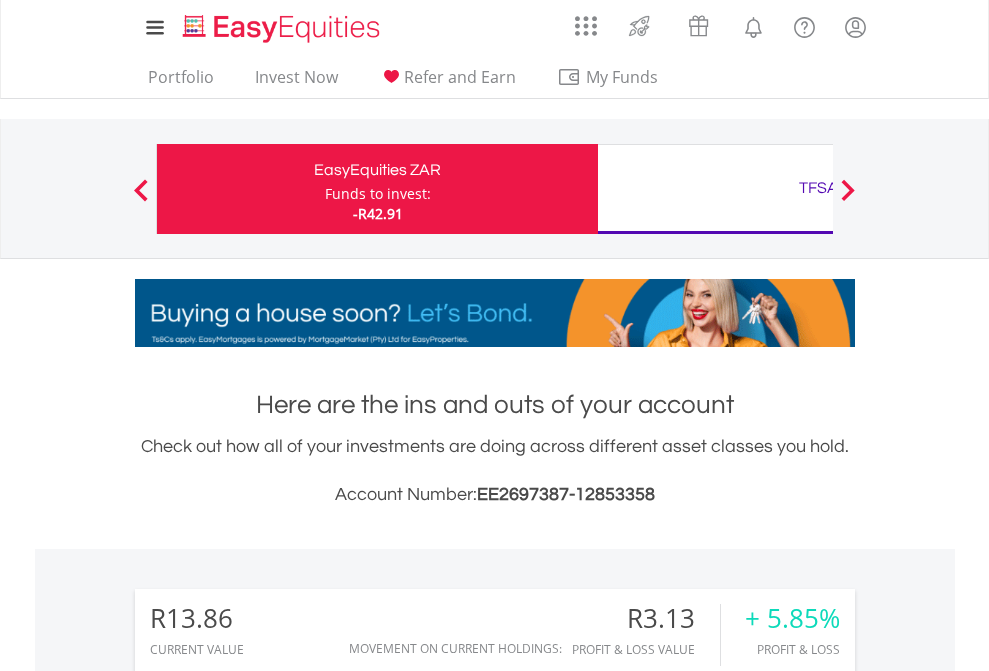 click on "Funds to invest:" at bounding box center (378, 194) 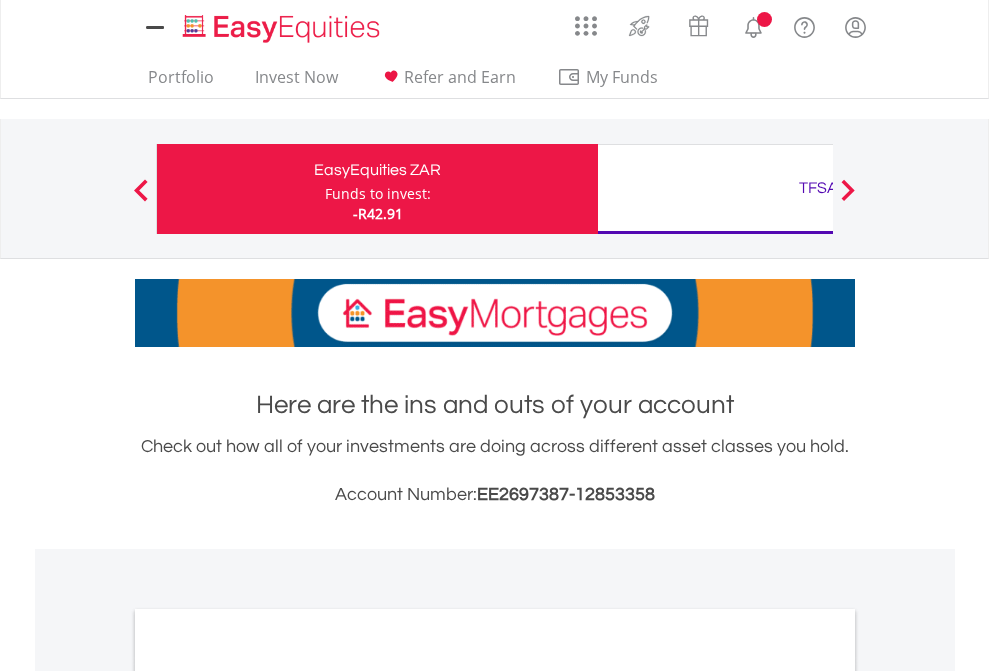 scroll, scrollTop: 0, scrollLeft: 0, axis: both 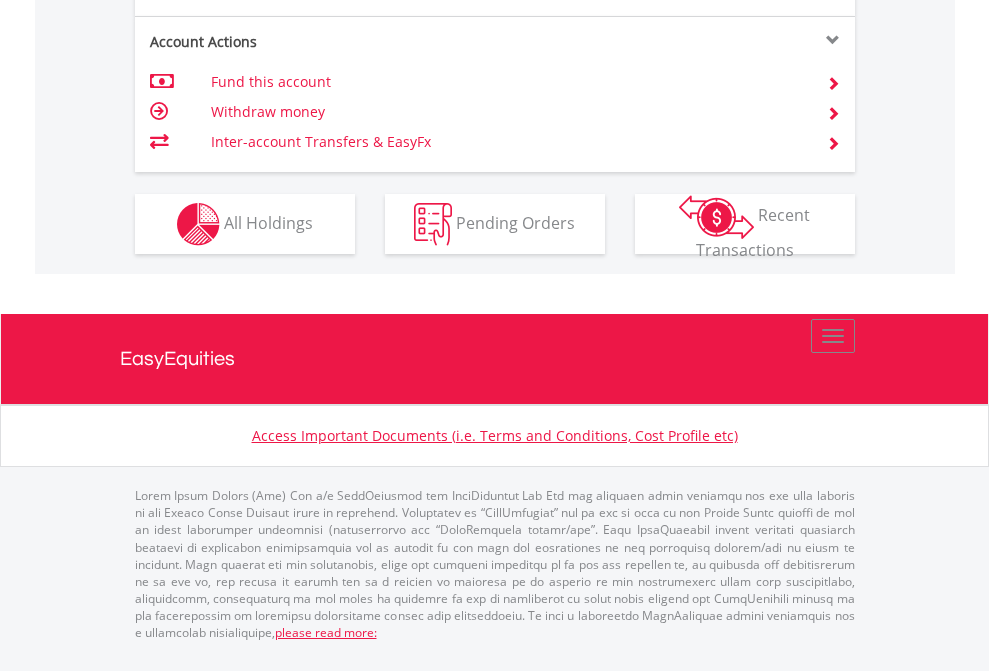 click on "Investment types" at bounding box center (706, -337) 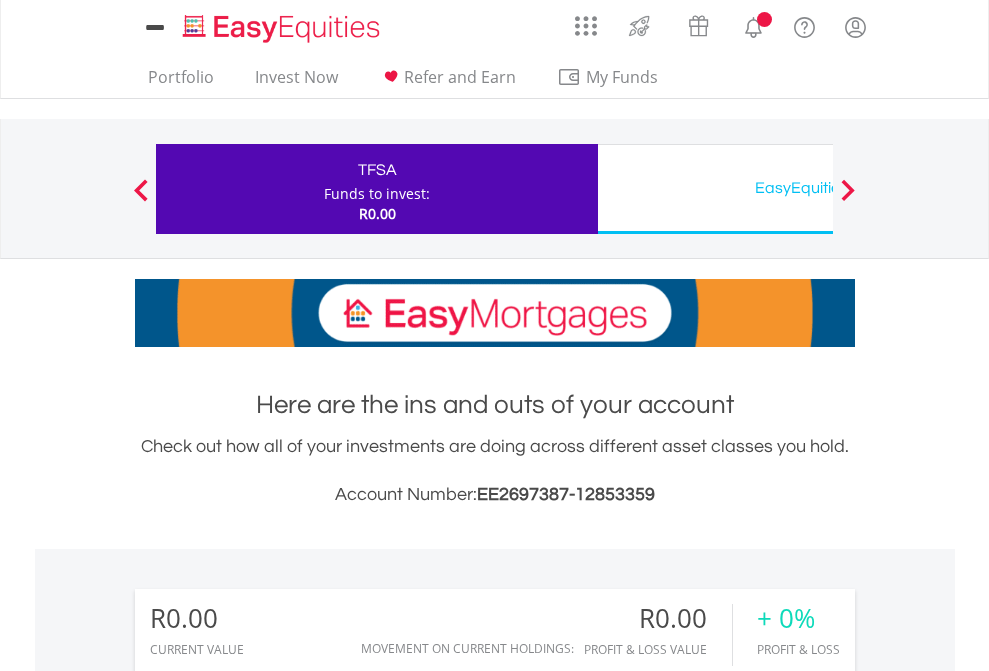 scroll, scrollTop: 0, scrollLeft: 0, axis: both 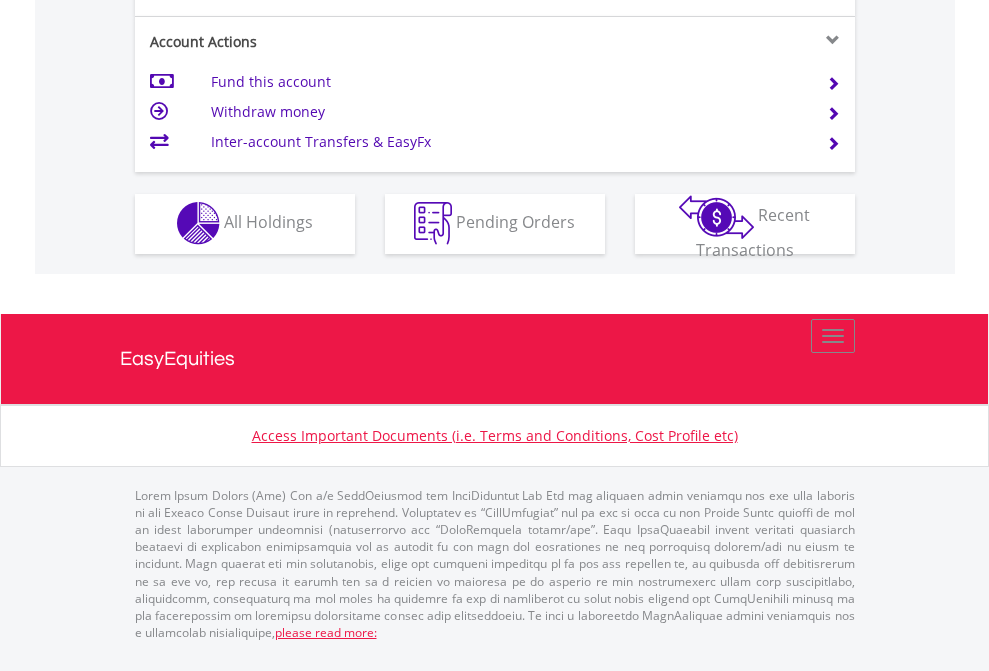 click on "Investment types" at bounding box center [706, -353] 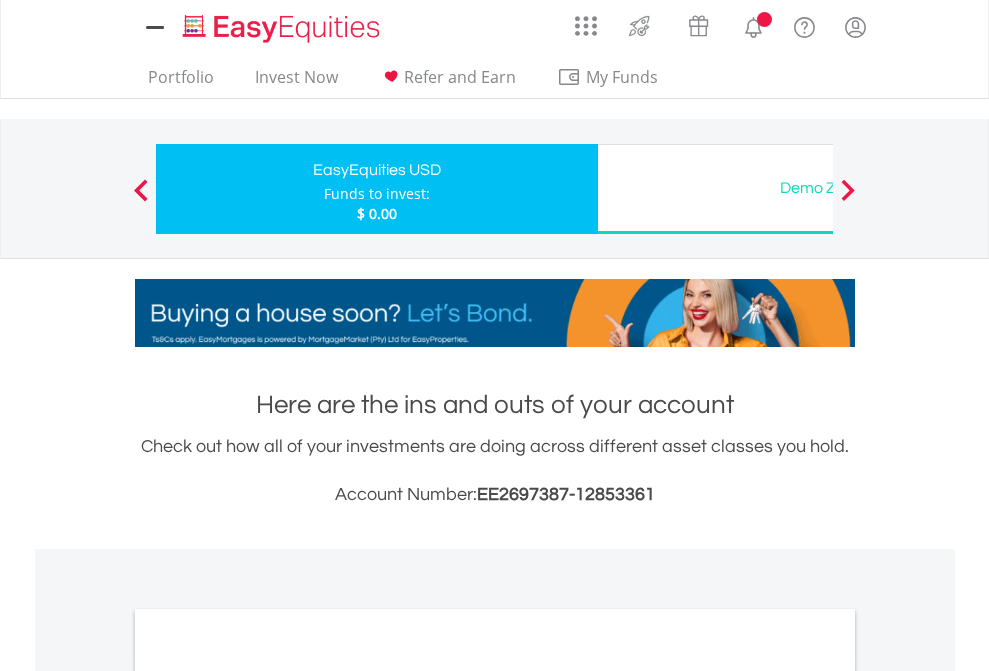 scroll, scrollTop: 0, scrollLeft: 0, axis: both 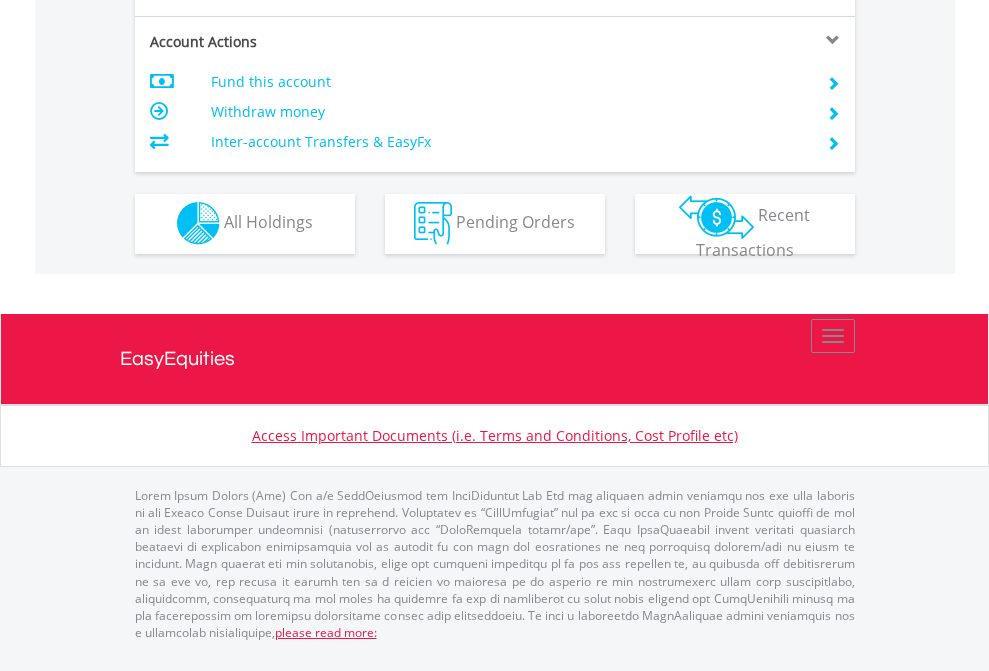 click on "Investment types" at bounding box center (706, -353) 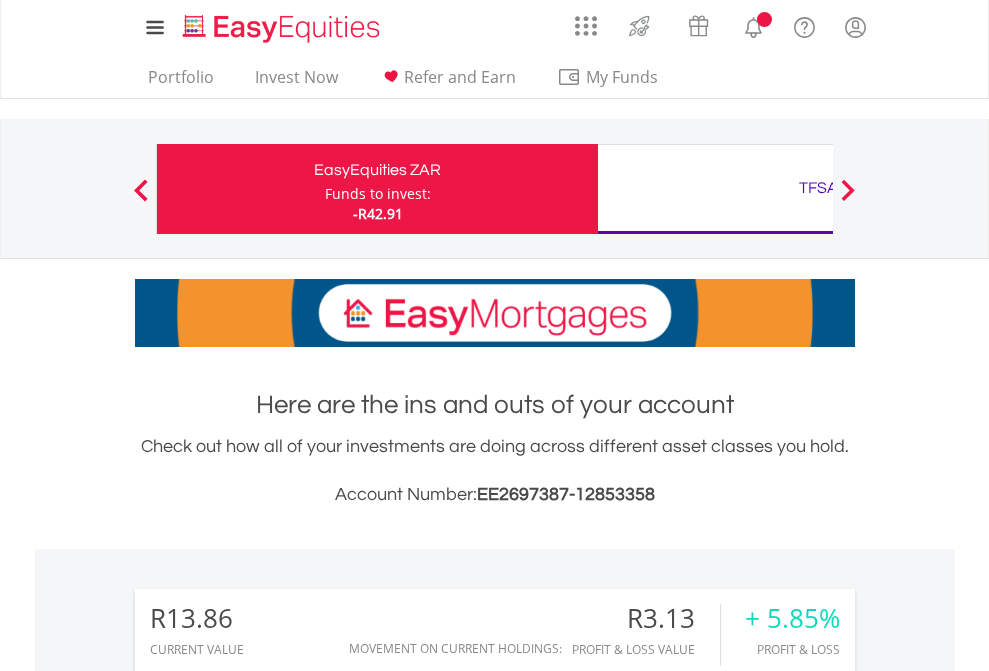 scroll, scrollTop: 1533, scrollLeft: 0, axis: vertical 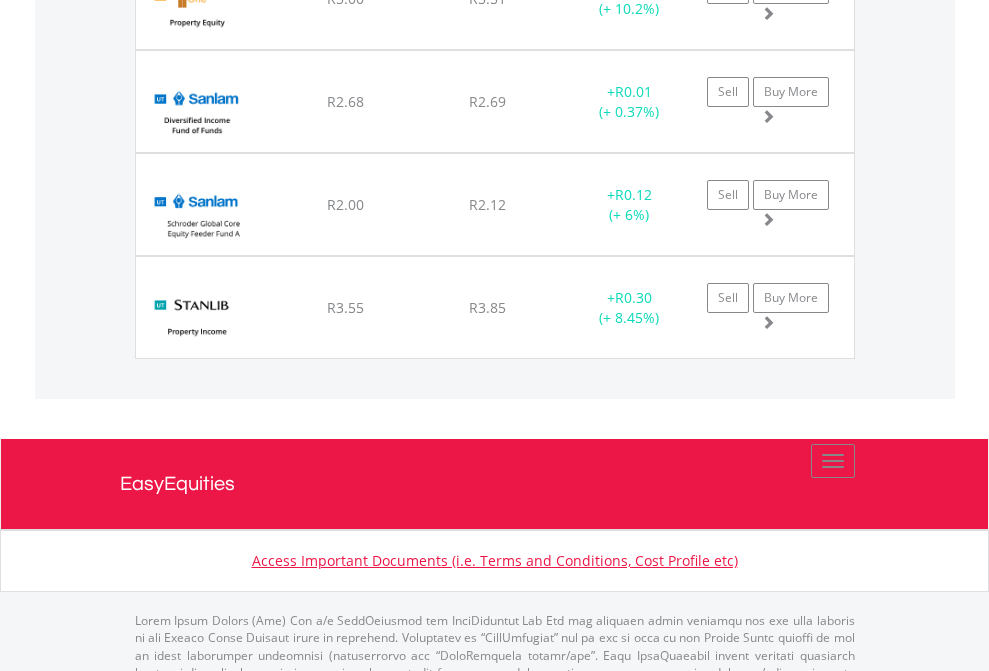 click on "TFSA" at bounding box center (818, -2076) 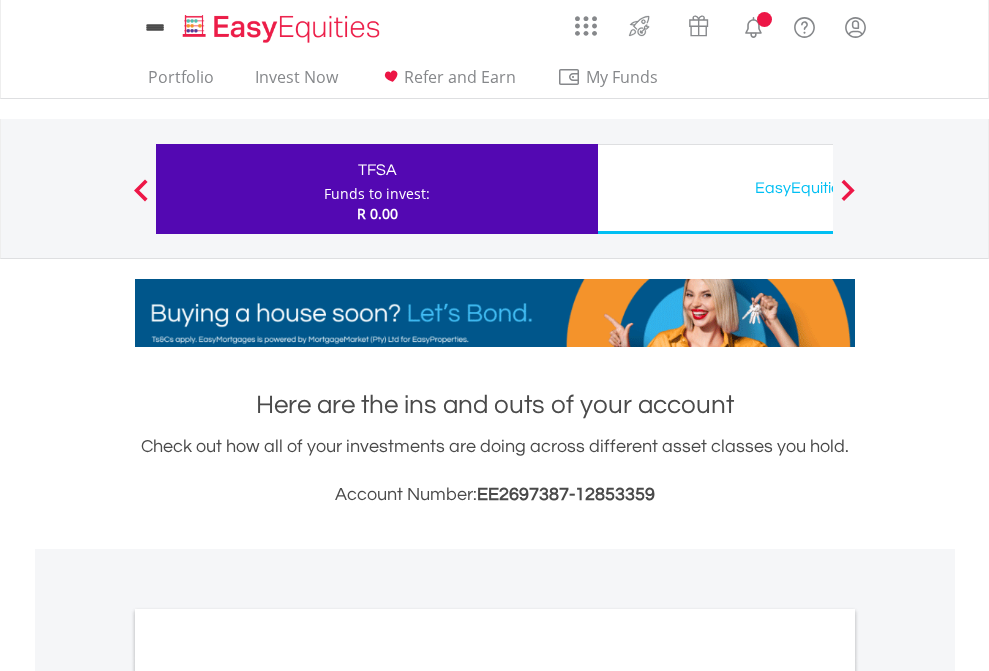 scroll, scrollTop: 0, scrollLeft: 0, axis: both 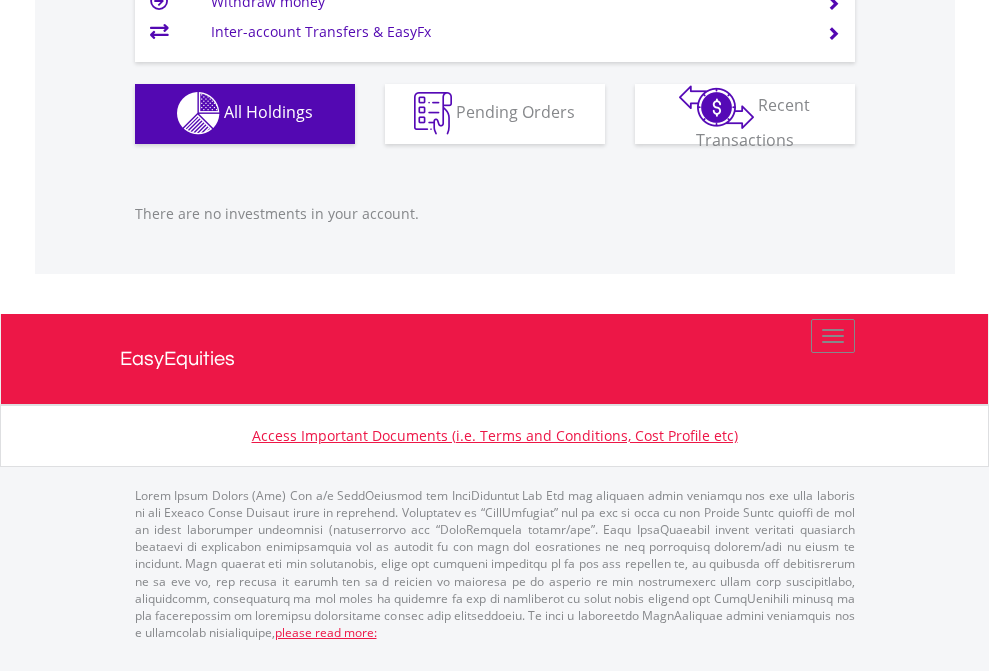 click on "EasyEquities USD" at bounding box center [818, -1142] 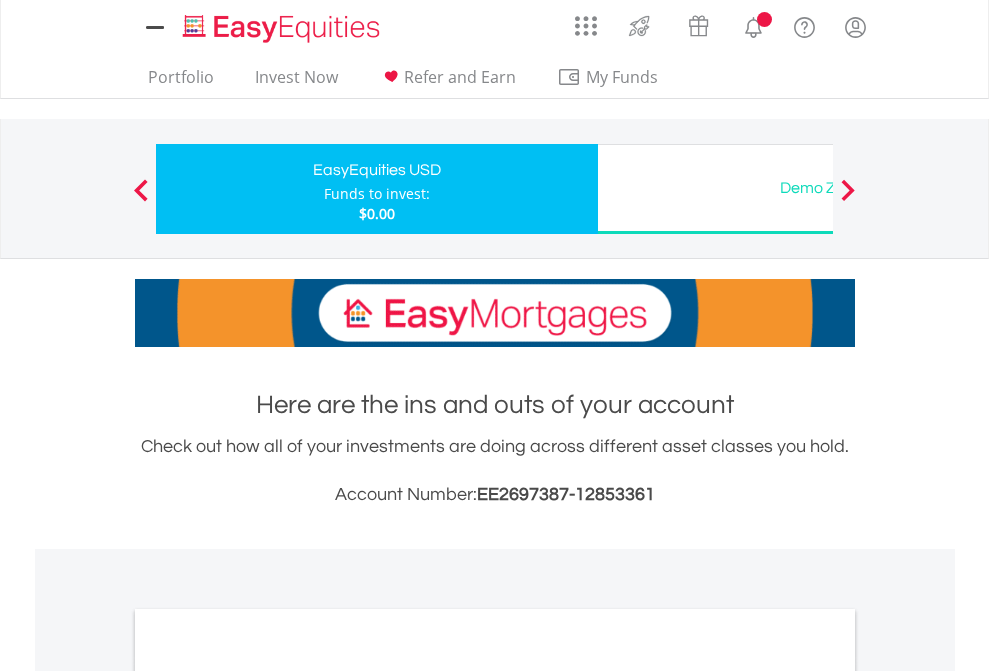 scroll, scrollTop: 0, scrollLeft: 0, axis: both 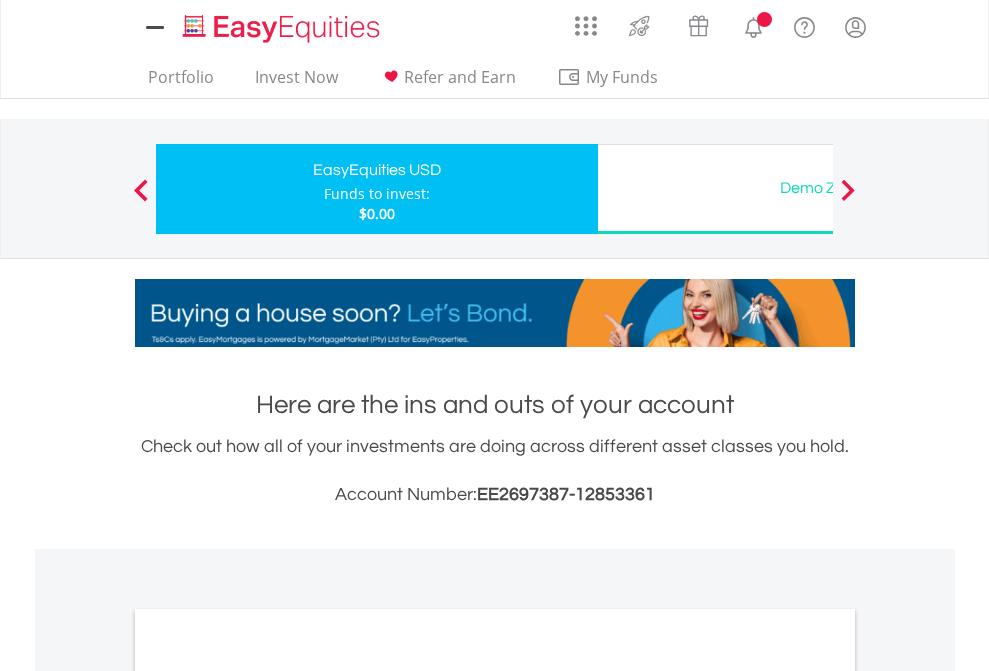 click on "All Holdings" at bounding box center [268, 1096] 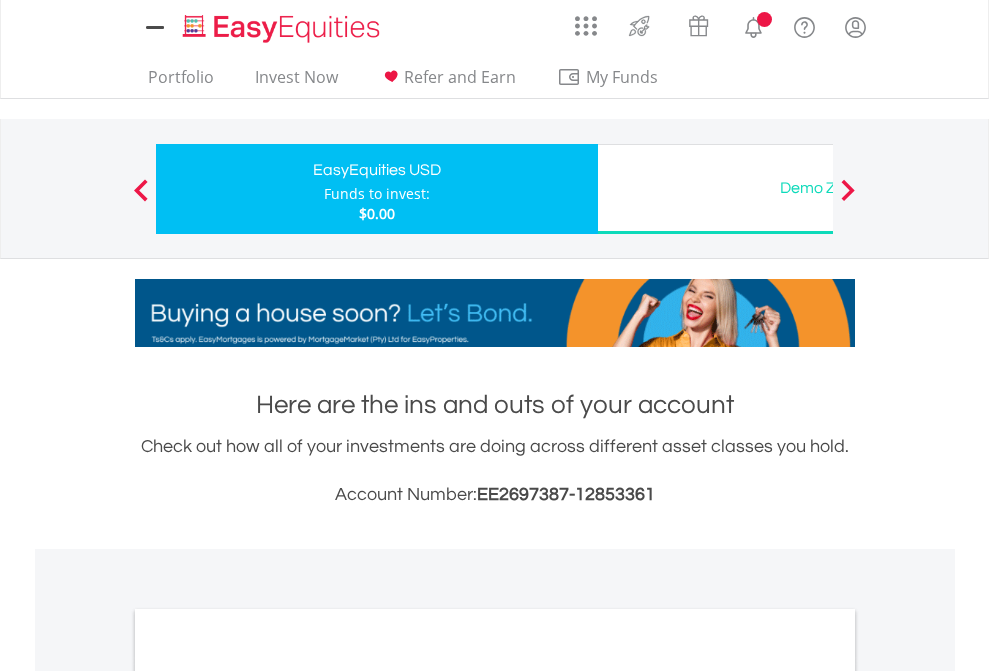 scroll, scrollTop: 1202, scrollLeft: 0, axis: vertical 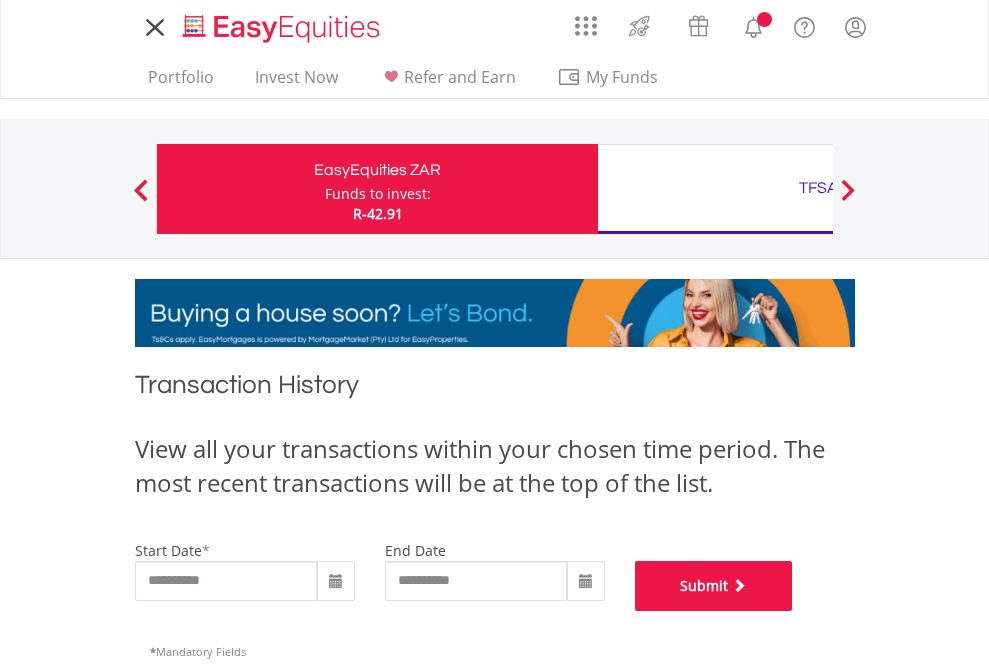 click on "Submit" at bounding box center (714, 586) 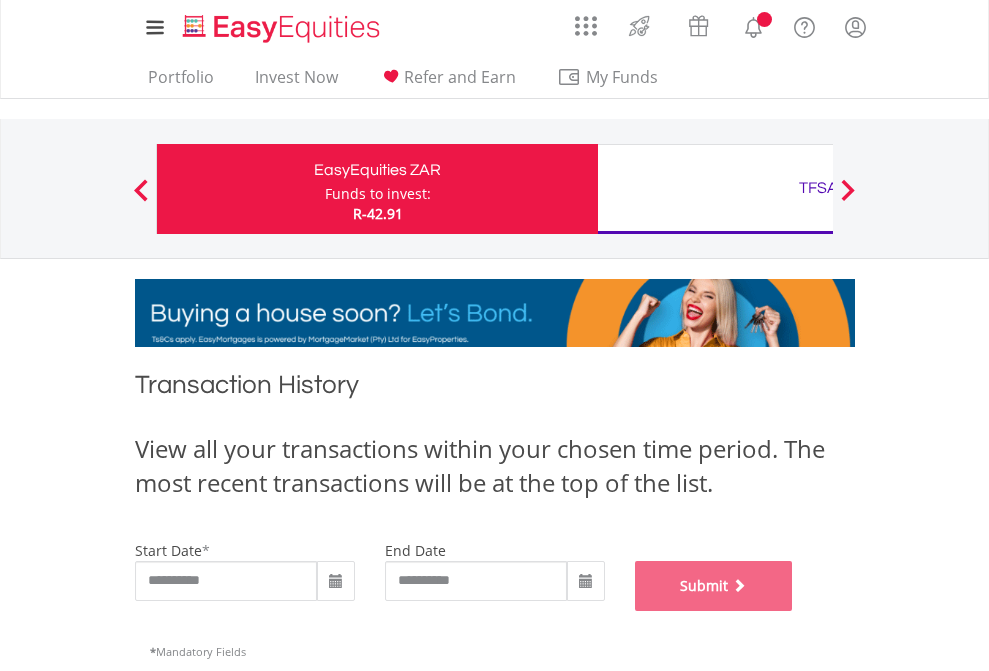 scroll, scrollTop: 811, scrollLeft: 0, axis: vertical 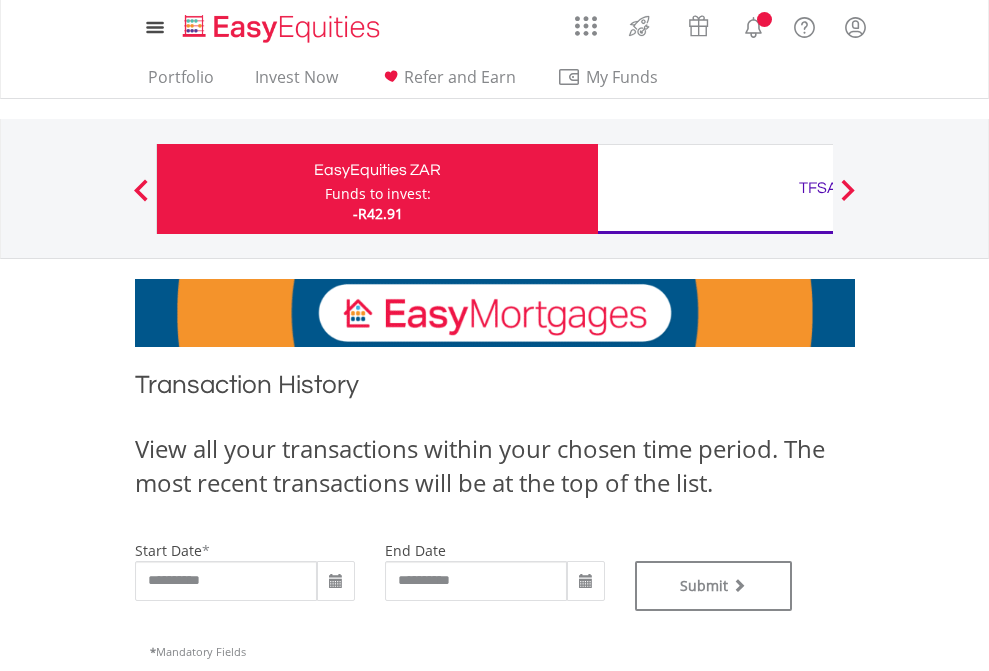 click on "TFSA" at bounding box center [818, 188] 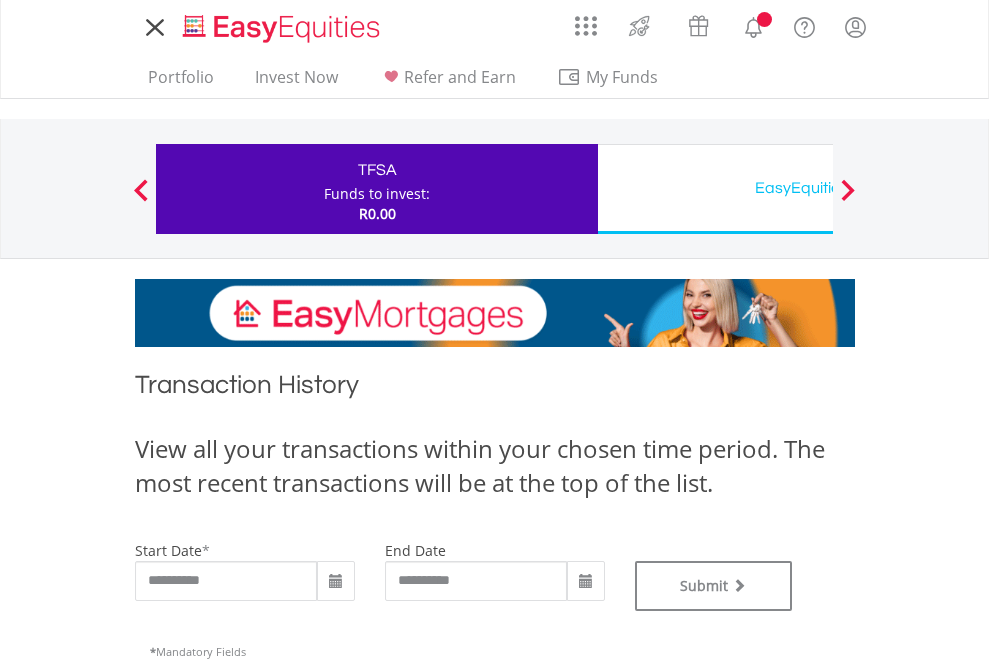 type on "**********" 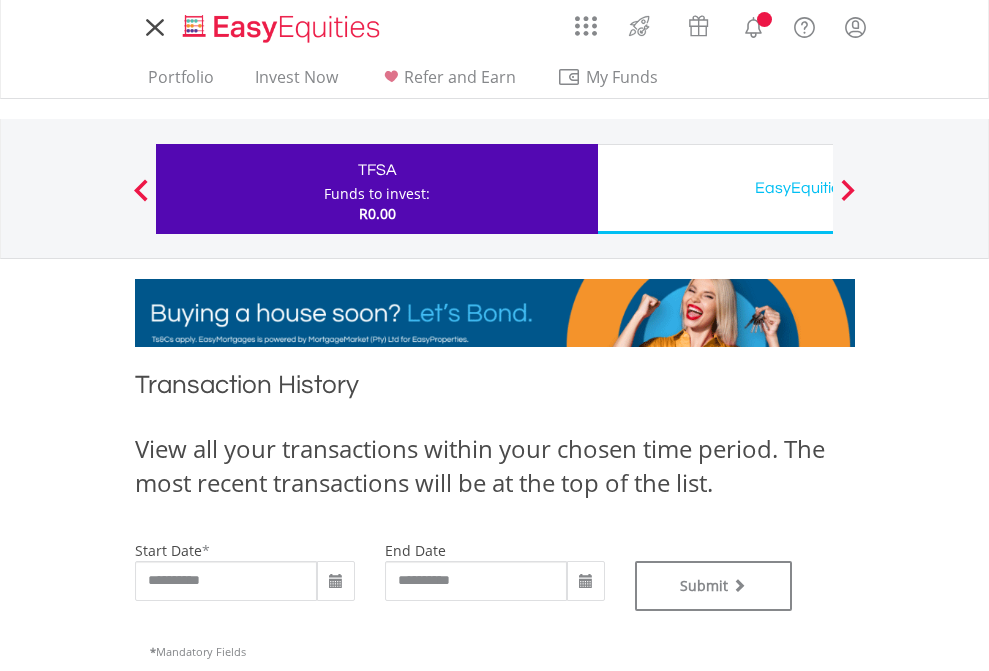 scroll, scrollTop: 0, scrollLeft: 0, axis: both 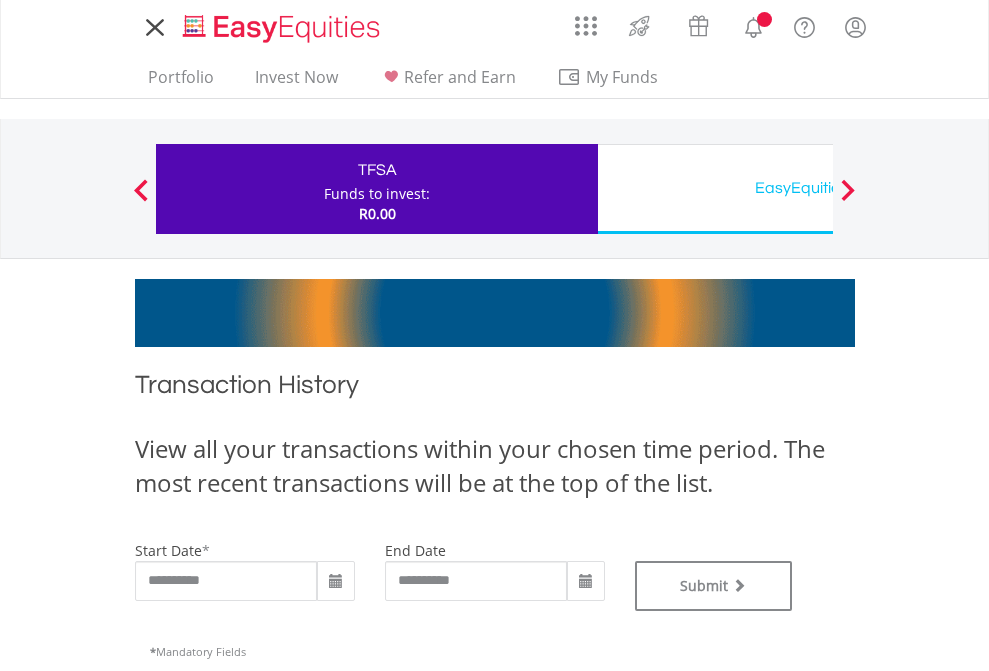 type on "**********" 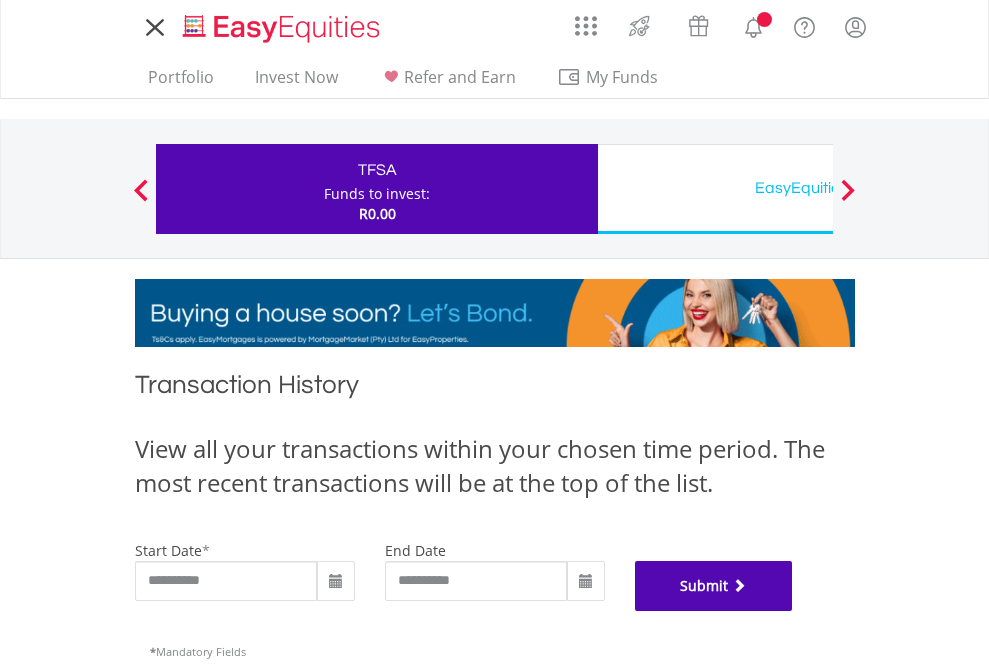 click on "Submit" at bounding box center (714, 586) 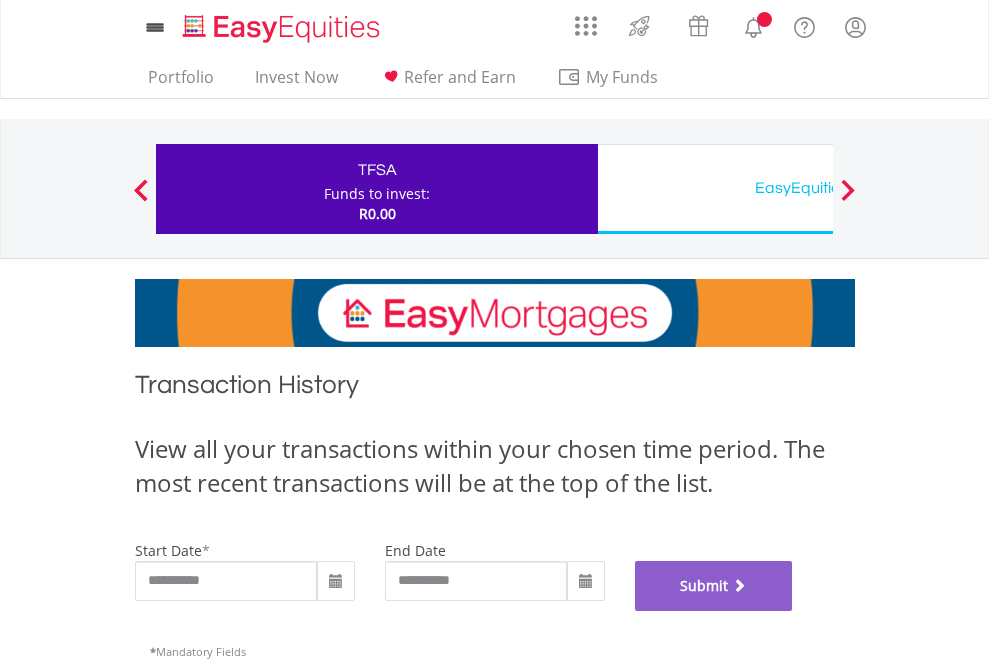 scroll, scrollTop: 811, scrollLeft: 0, axis: vertical 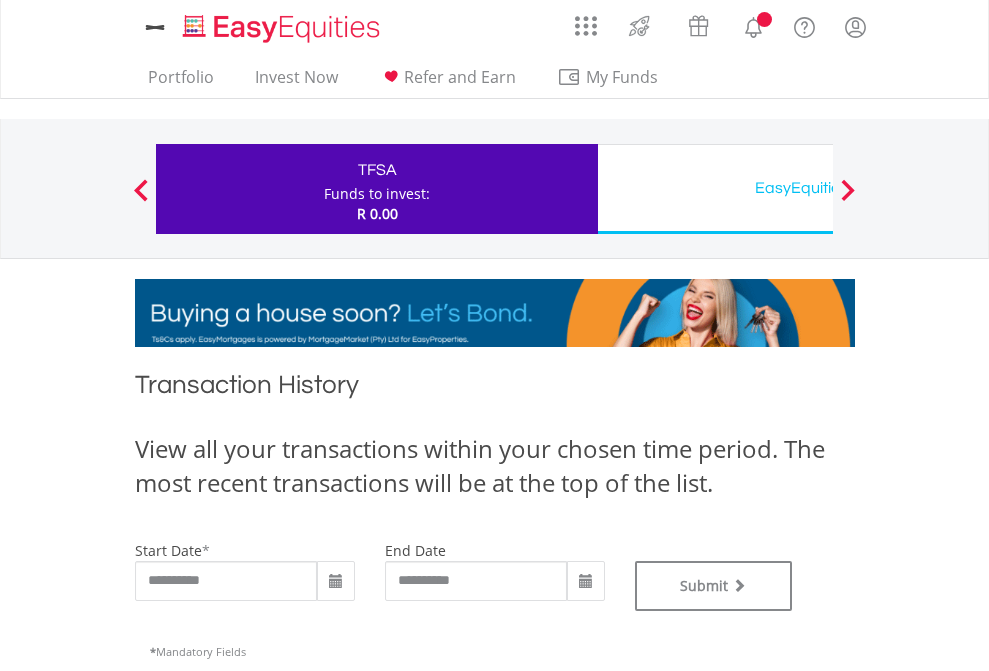 click on "EasyEquities USD" at bounding box center (818, 188) 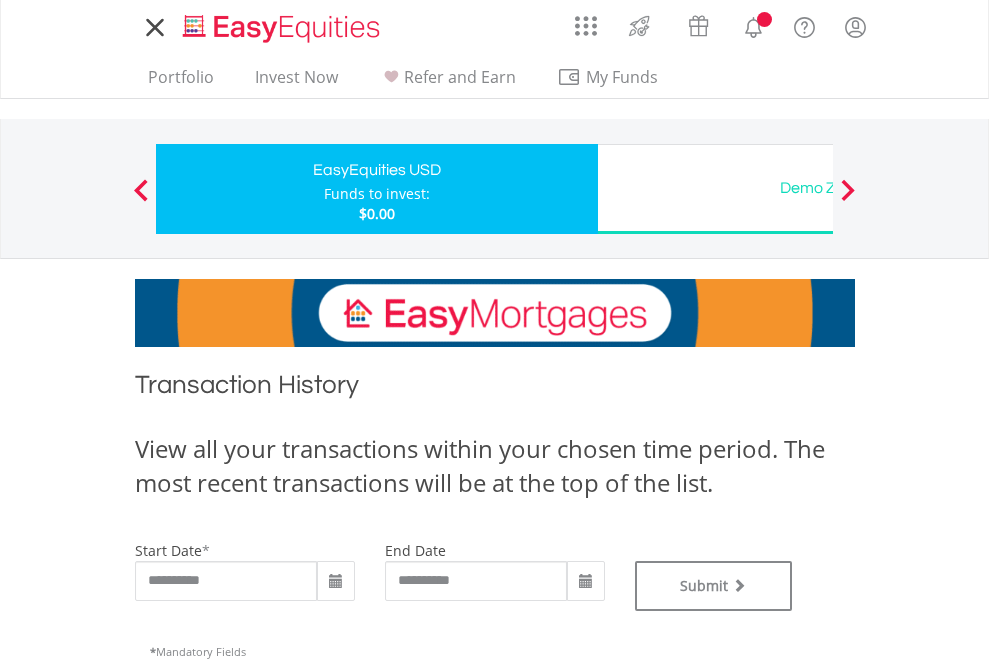 type on "**********" 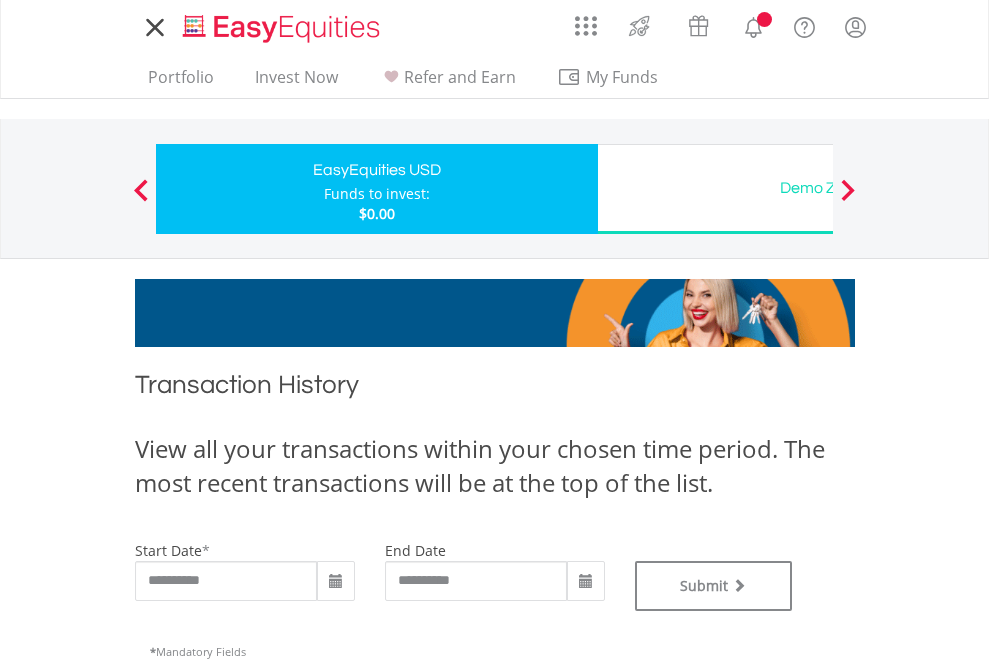 scroll, scrollTop: 0, scrollLeft: 0, axis: both 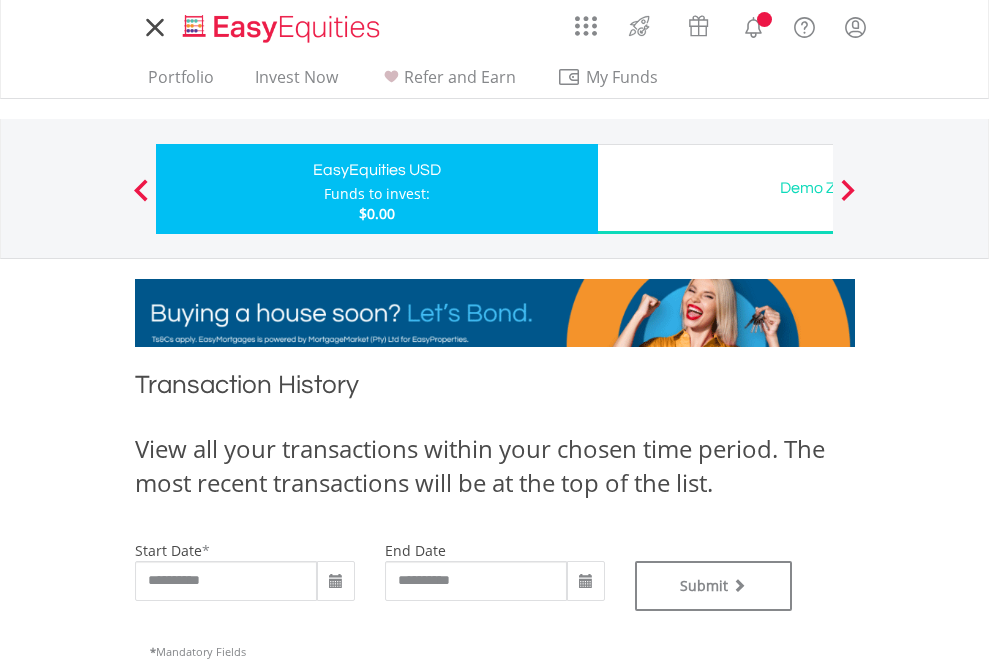 type on "**********" 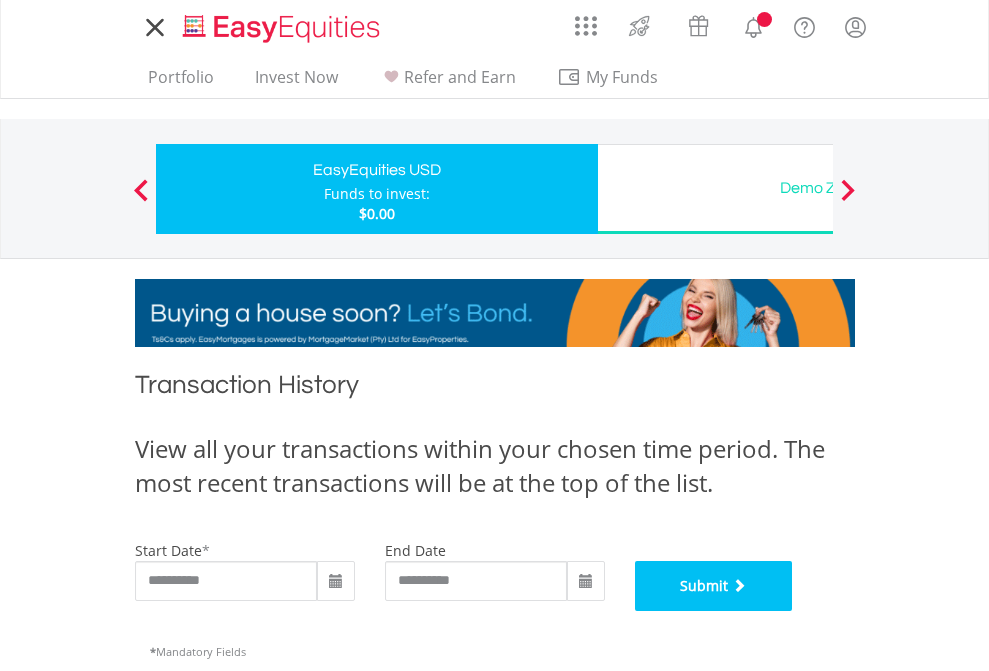 click on "Submit" at bounding box center (714, 586) 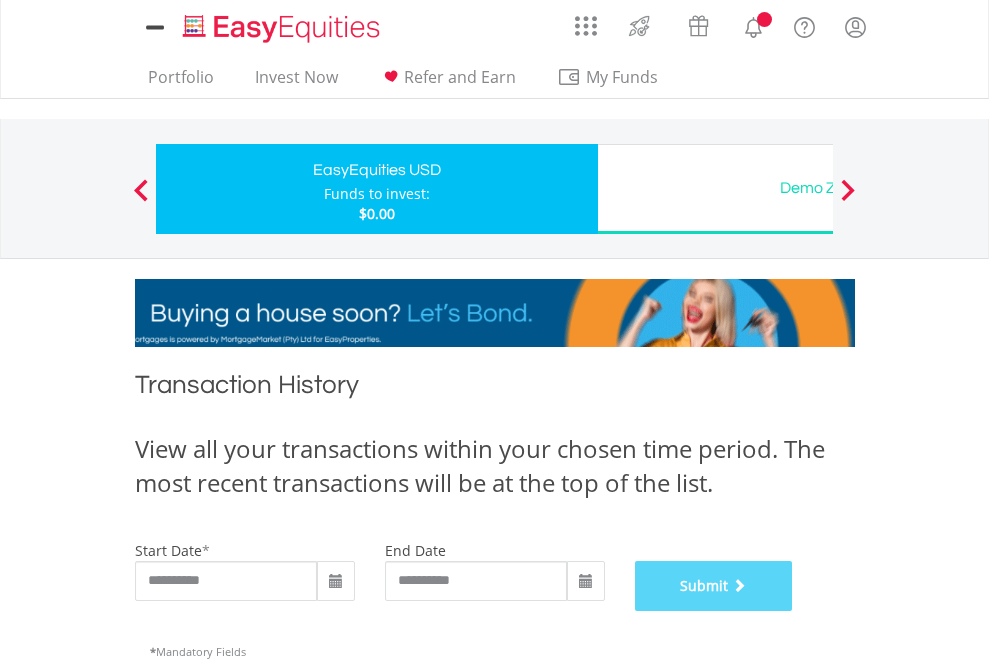 scroll, scrollTop: 811, scrollLeft: 0, axis: vertical 